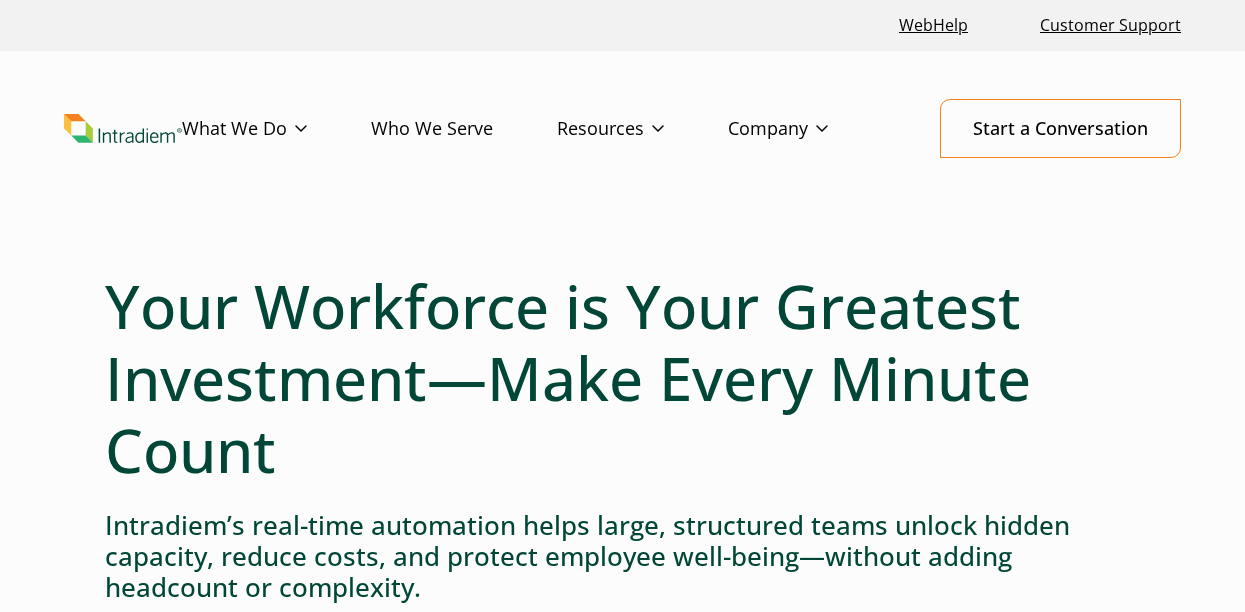 scroll, scrollTop: 0, scrollLeft: 0, axis: both 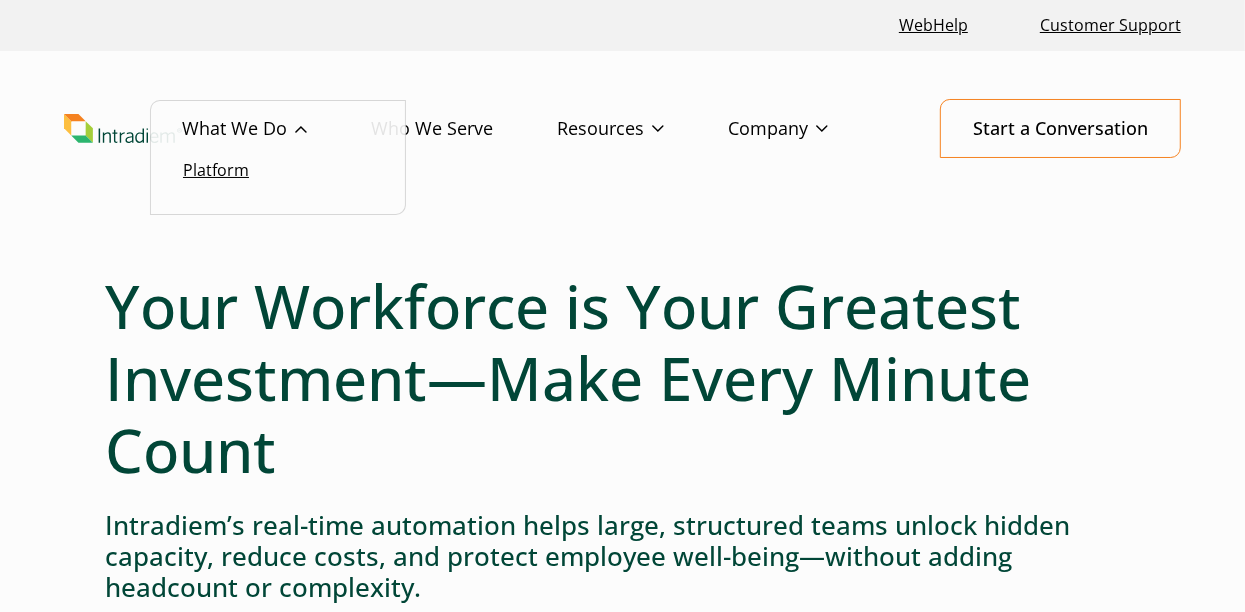 click on "Platform" at bounding box center (216, 170) 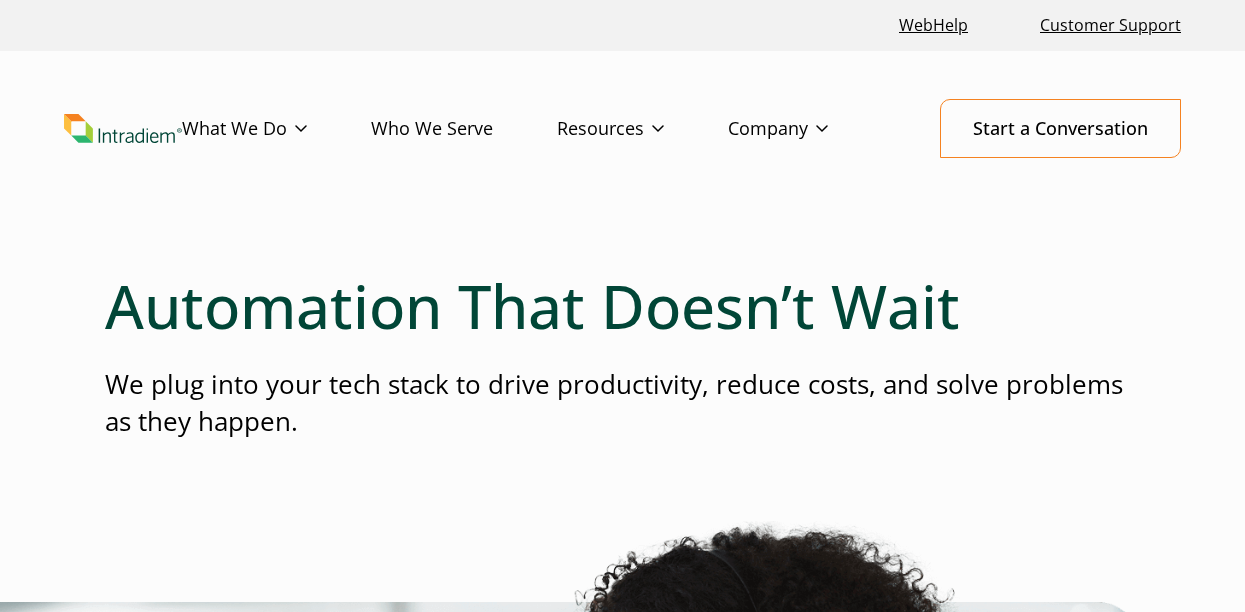 scroll, scrollTop: 0, scrollLeft: 0, axis: both 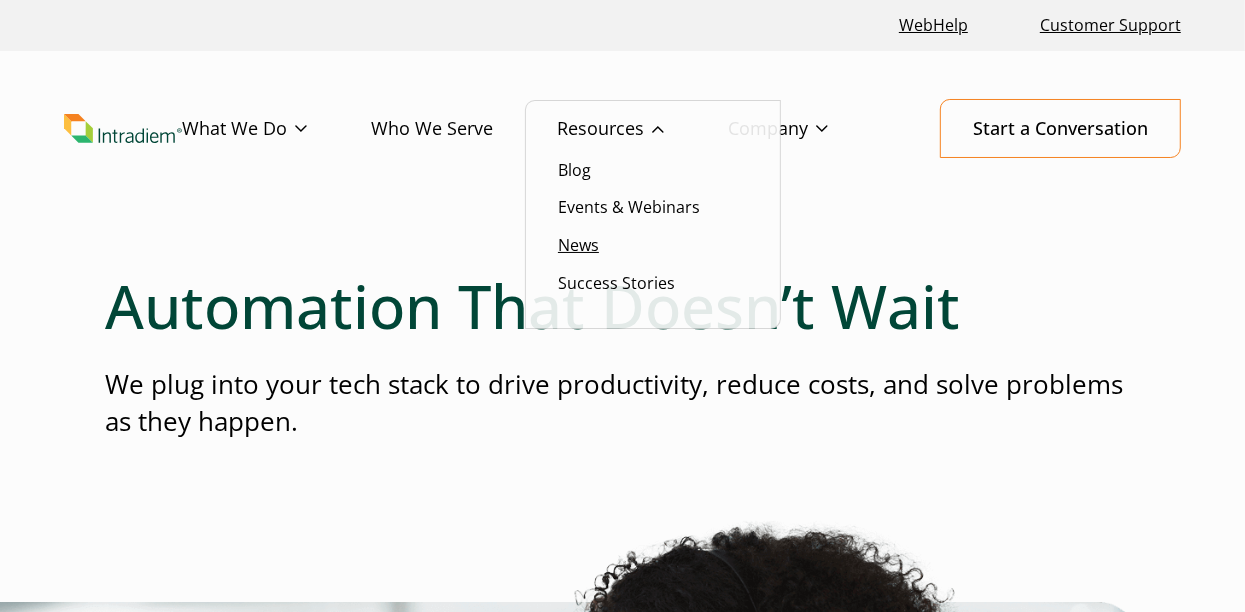 click on "News" at bounding box center (578, 245) 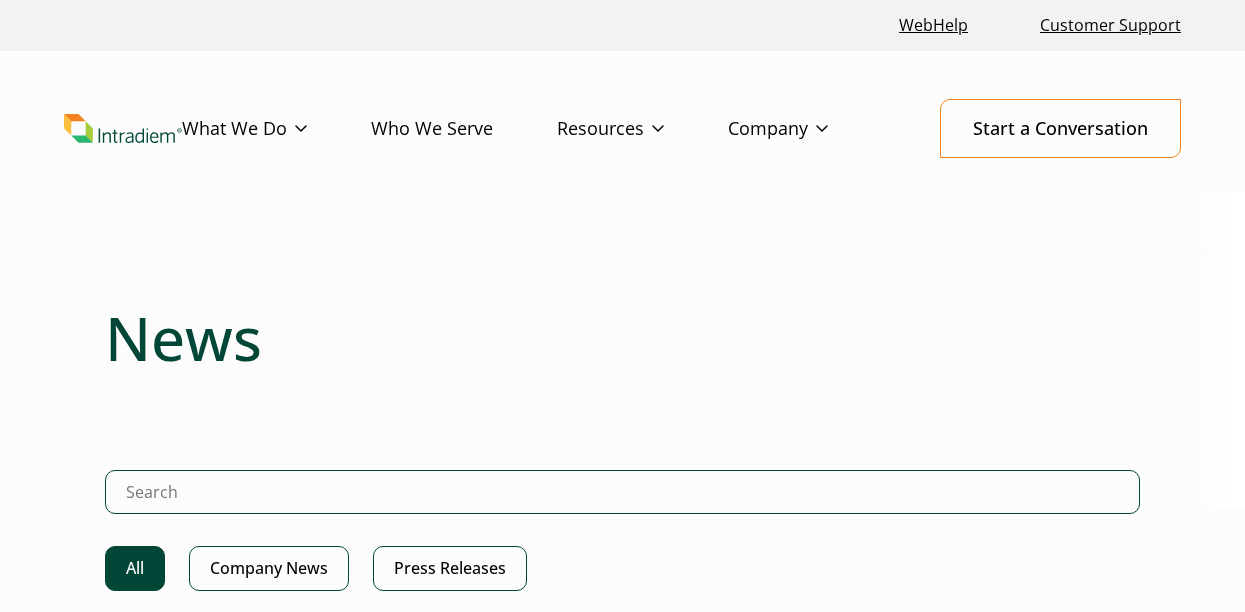 scroll, scrollTop: 300, scrollLeft: 0, axis: vertical 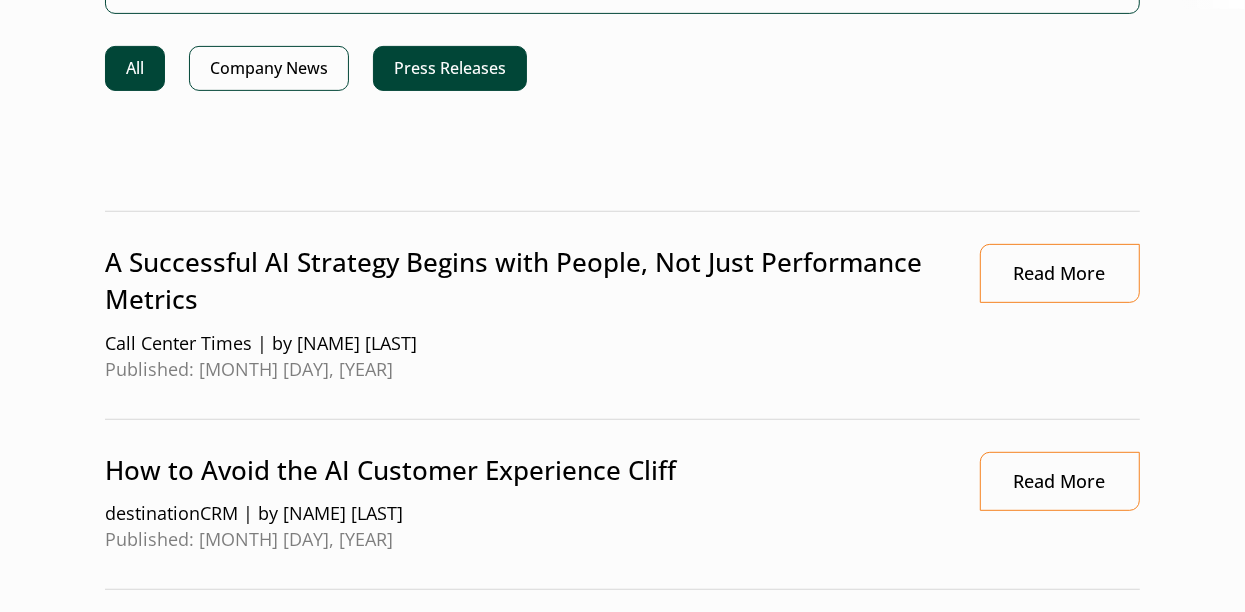 click on "Press Releases" at bounding box center [450, 68] 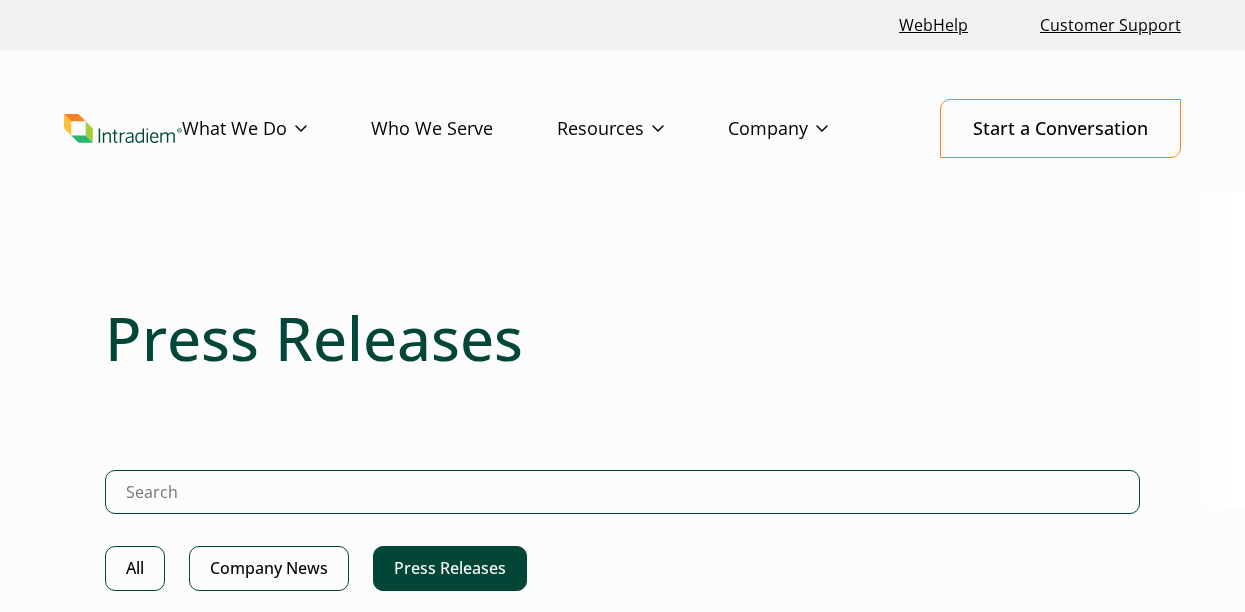 scroll, scrollTop: 456, scrollLeft: 0, axis: vertical 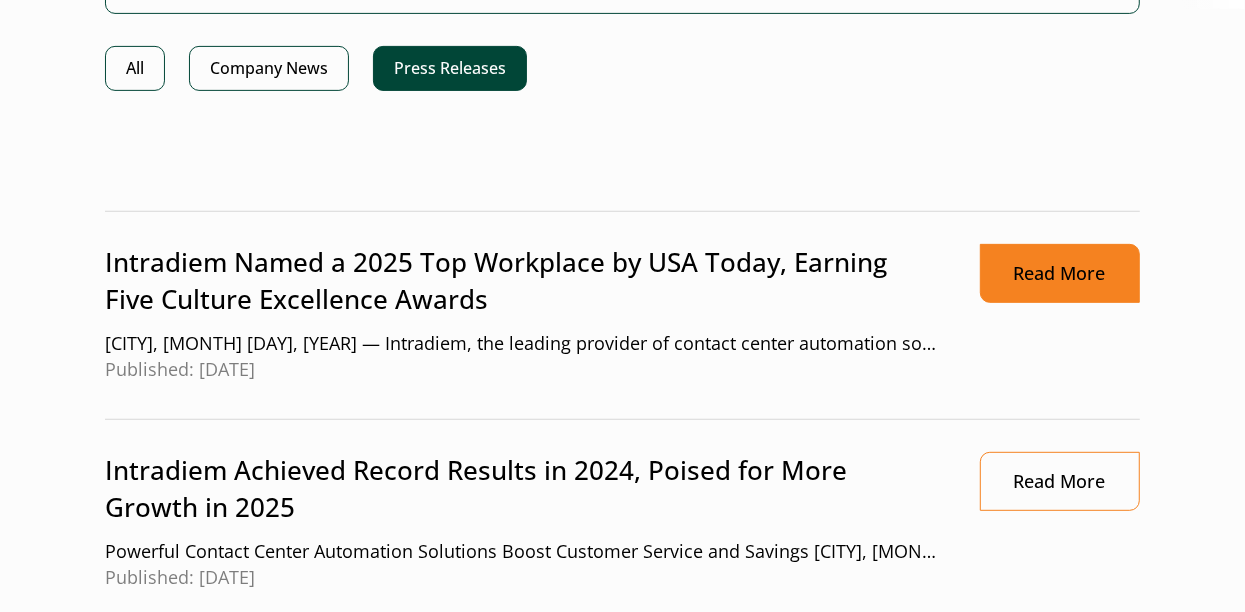 click on "Read More" at bounding box center [1060, 273] 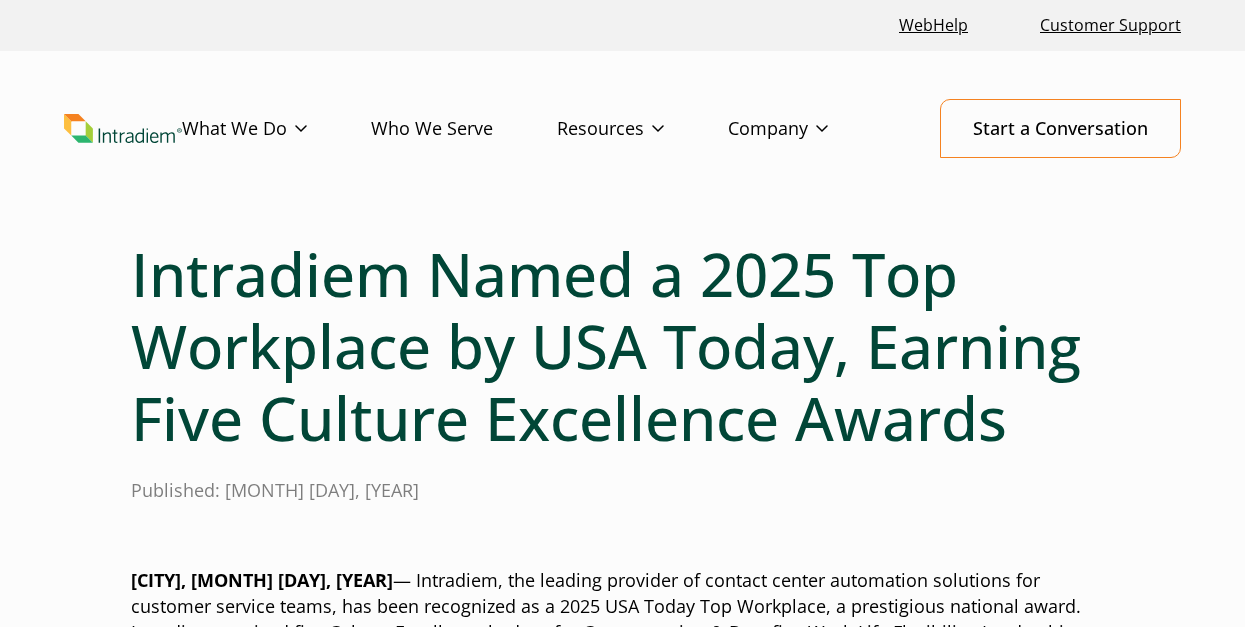 scroll, scrollTop: 142, scrollLeft: 0, axis: vertical 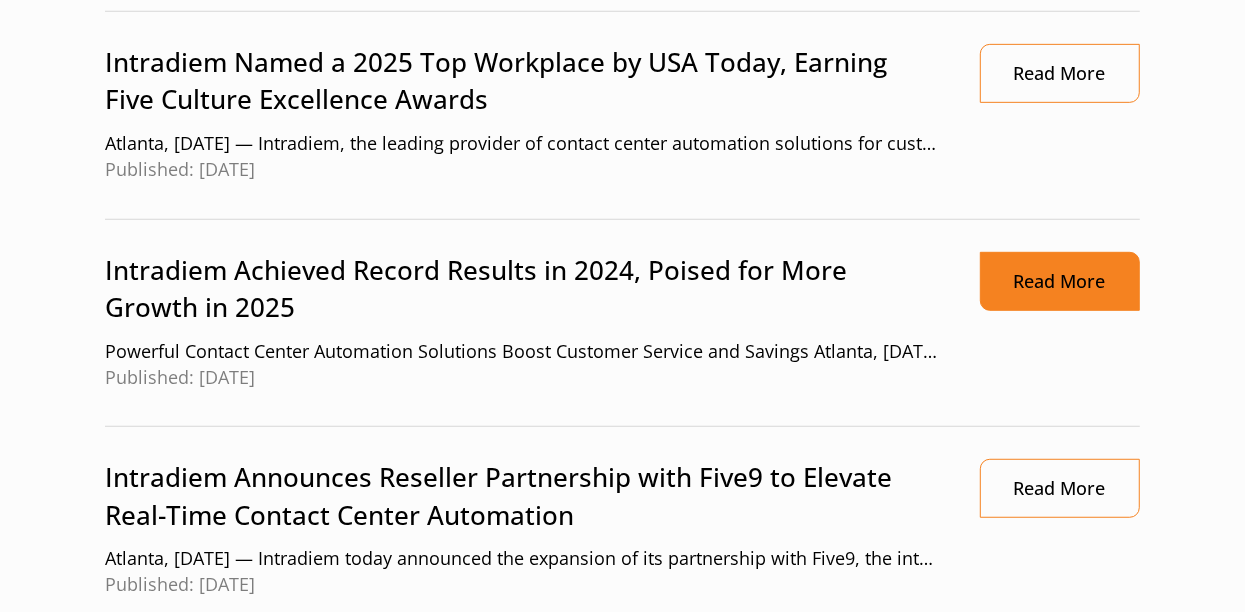 click on "Read More" at bounding box center (1060, 281) 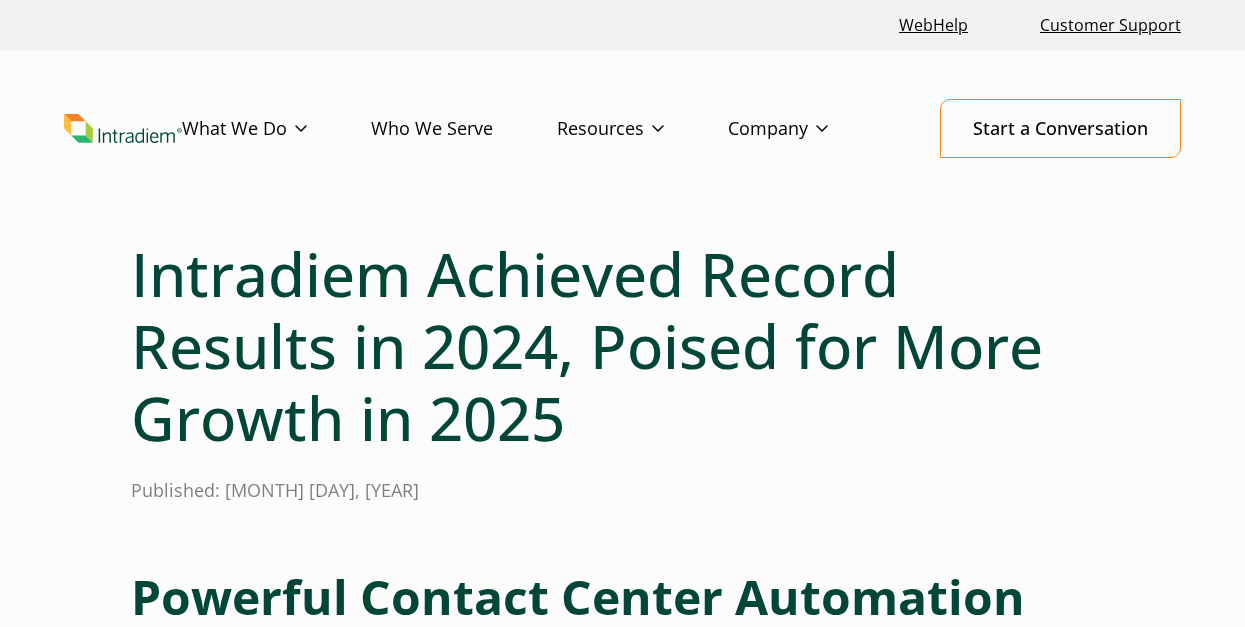 scroll, scrollTop: 0, scrollLeft: 0, axis: both 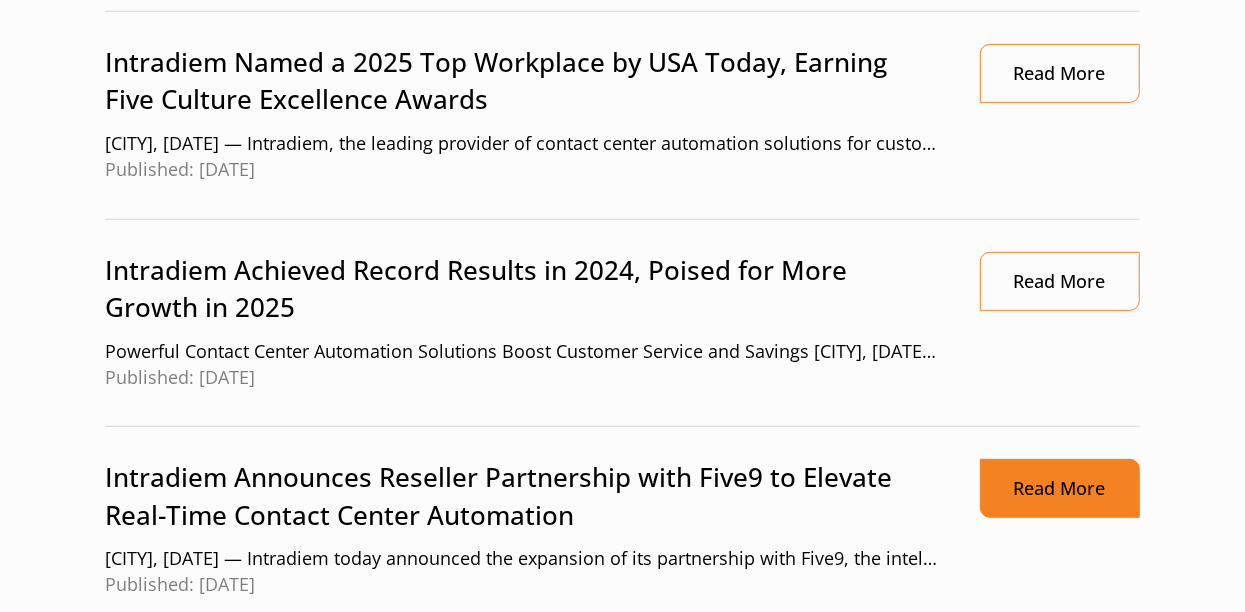 click on "Read More" at bounding box center (1060, 488) 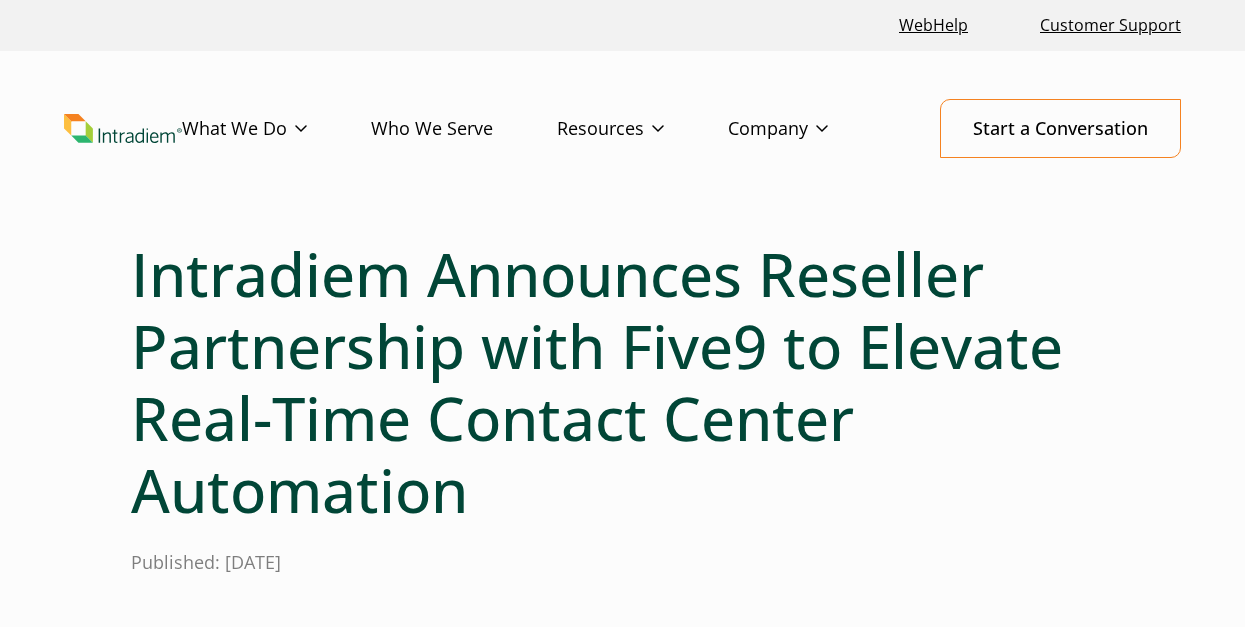 scroll, scrollTop: 354, scrollLeft: 0, axis: vertical 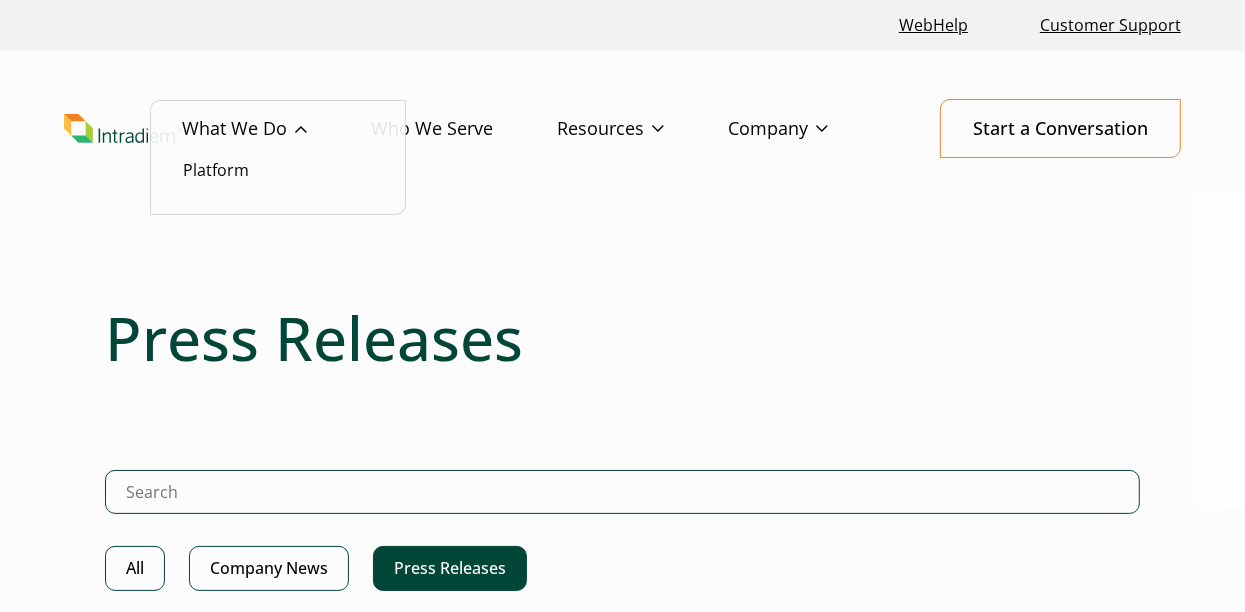 click on "What We Do" at bounding box center (276, 129) 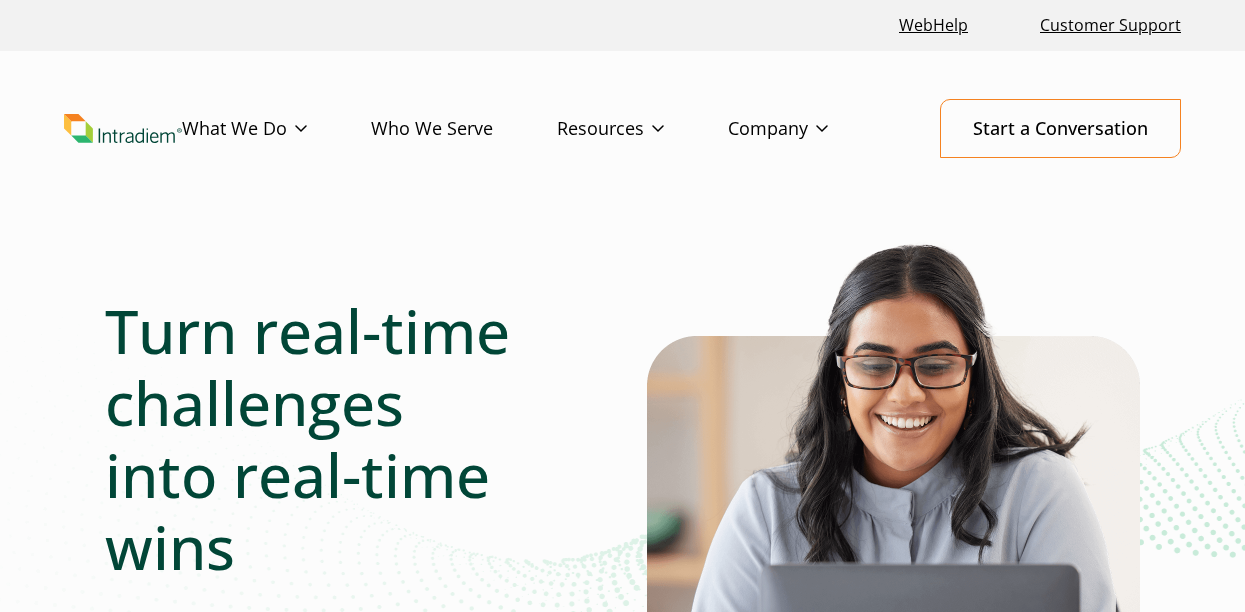 scroll, scrollTop: 0, scrollLeft: 0, axis: both 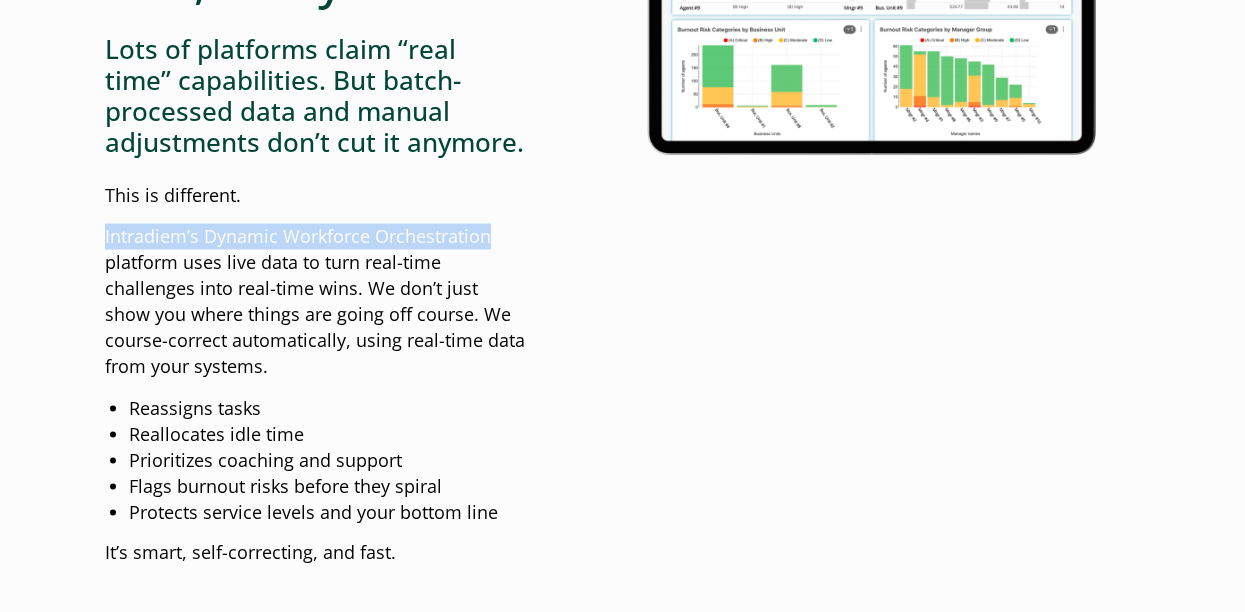 drag, startPoint x: 490, startPoint y: 237, endPoint x: 103, endPoint y: 233, distance: 387.02066 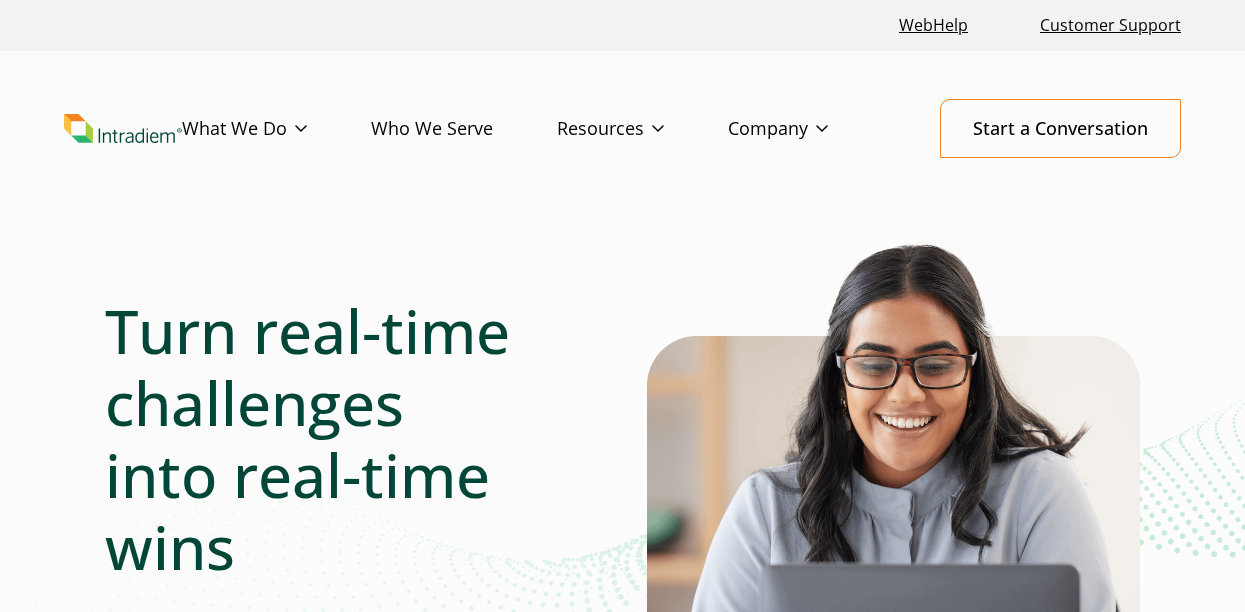 scroll, scrollTop: 300, scrollLeft: 0, axis: vertical 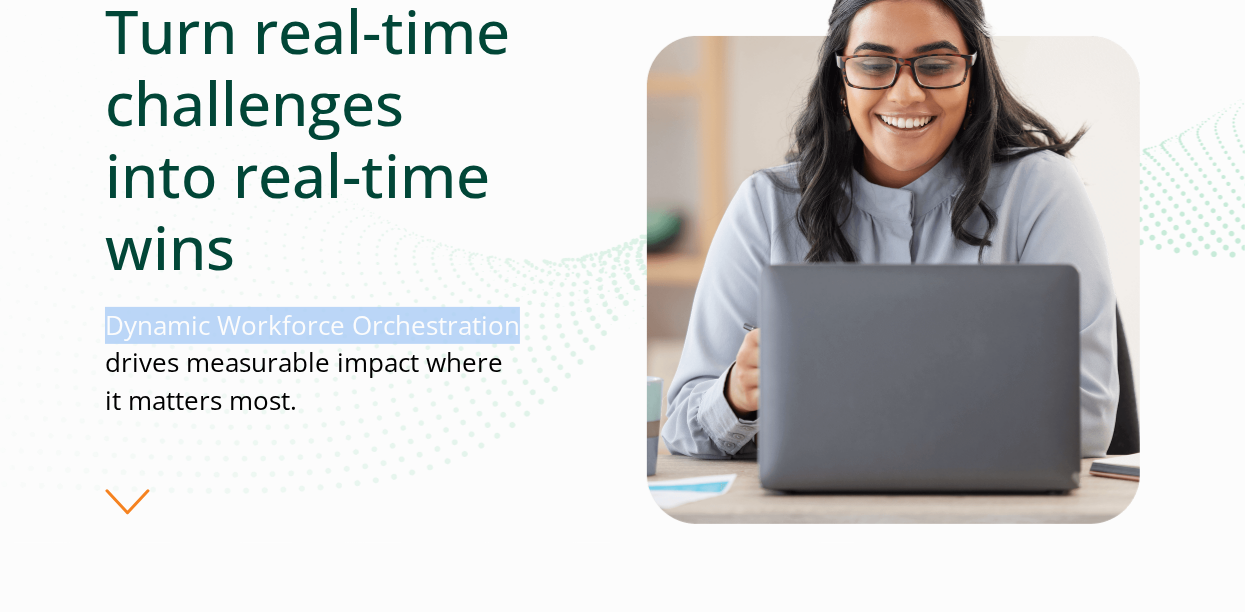 drag, startPoint x: 102, startPoint y: 291, endPoint x: 509, endPoint y: 294, distance: 407.01105 